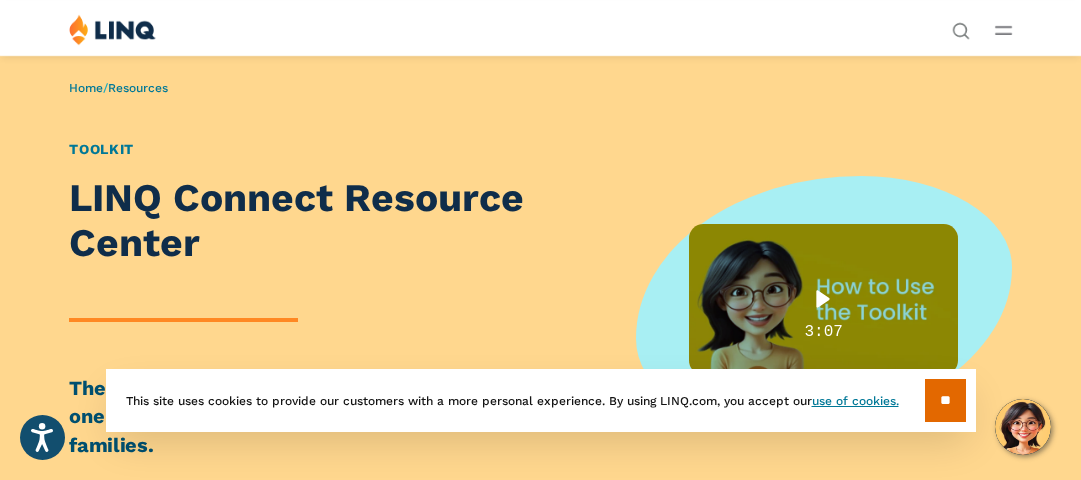 scroll, scrollTop: 0, scrollLeft: 0, axis: both 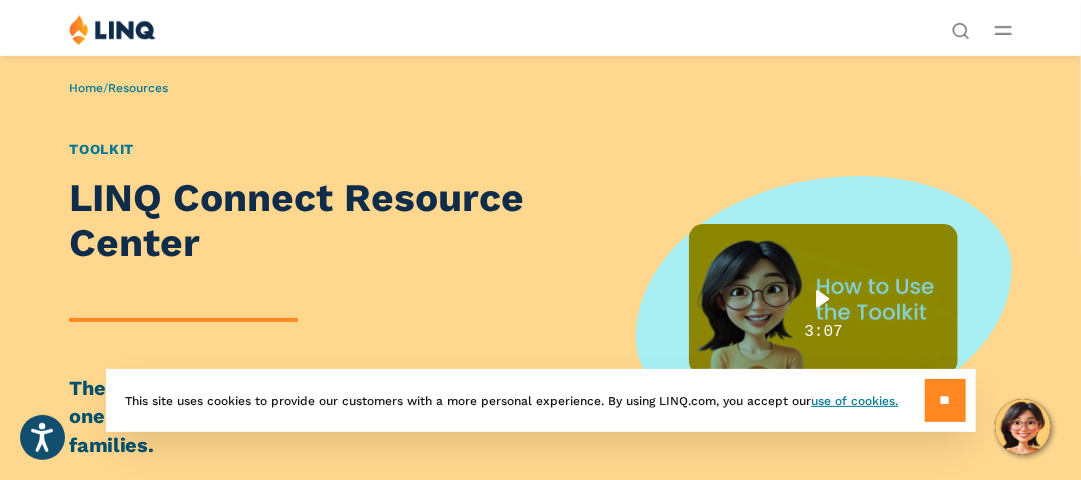 click on "**" at bounding box center (945, 400) 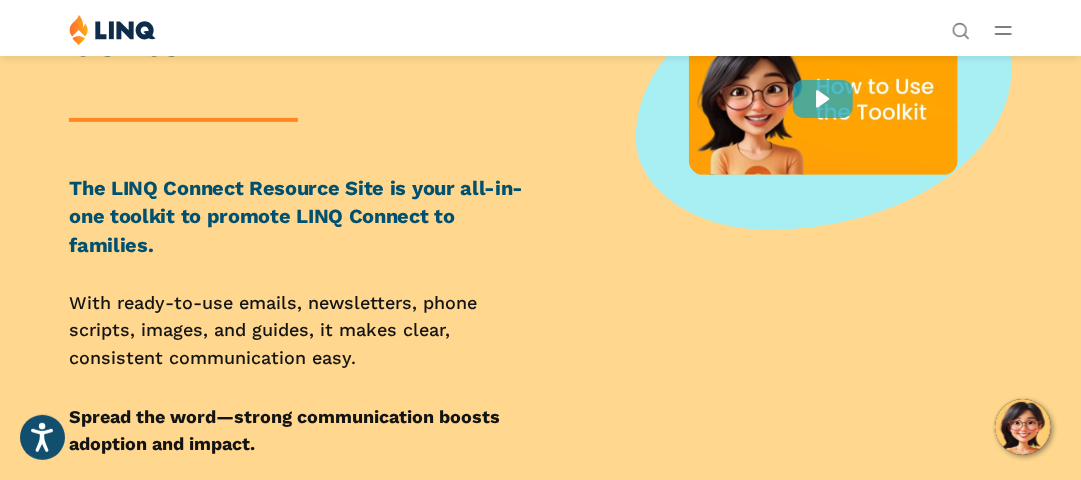 scroll, scrollTop: 0, scrollLeft: 0, axis: both 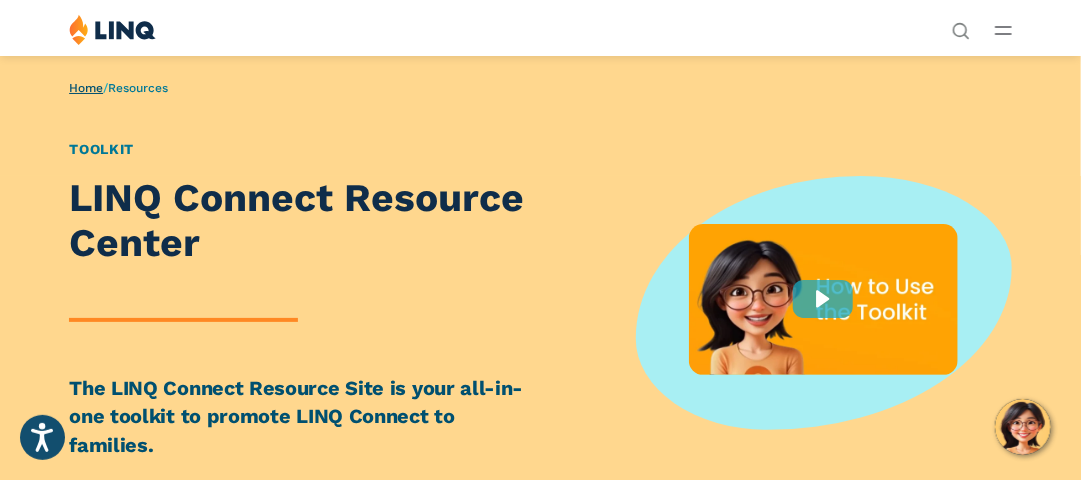 click on "Home" at bounding box center [86, 88] 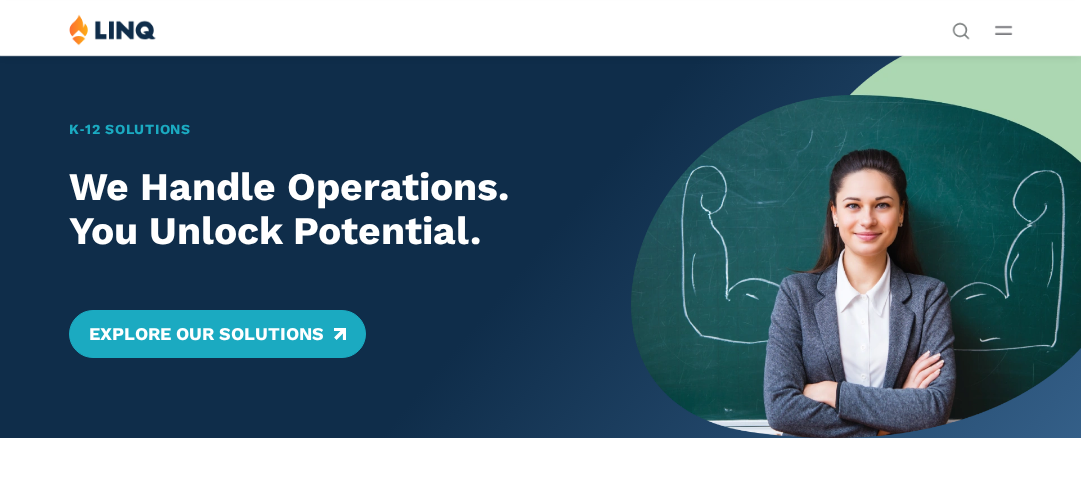 scroll, scrollTop: 0, scrollLeft: 0, axis: both 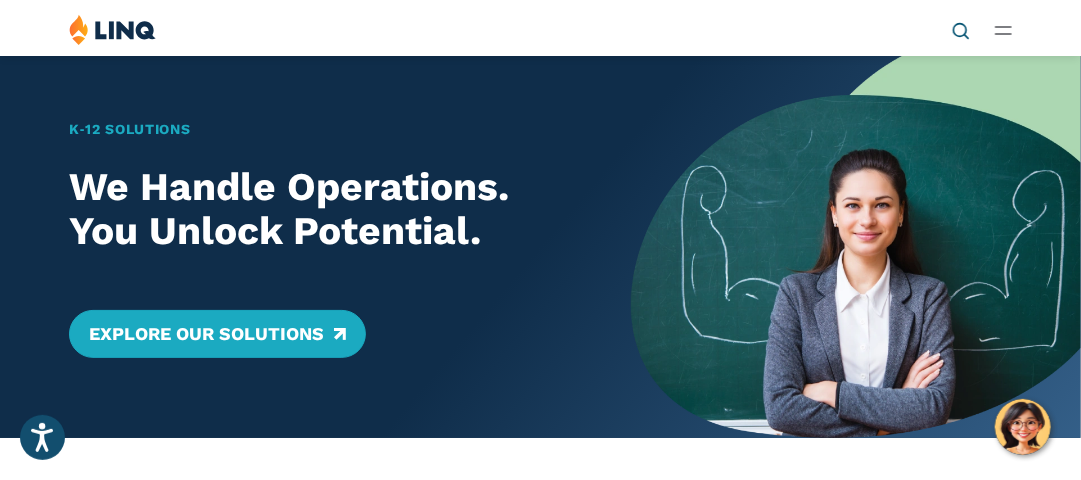 click 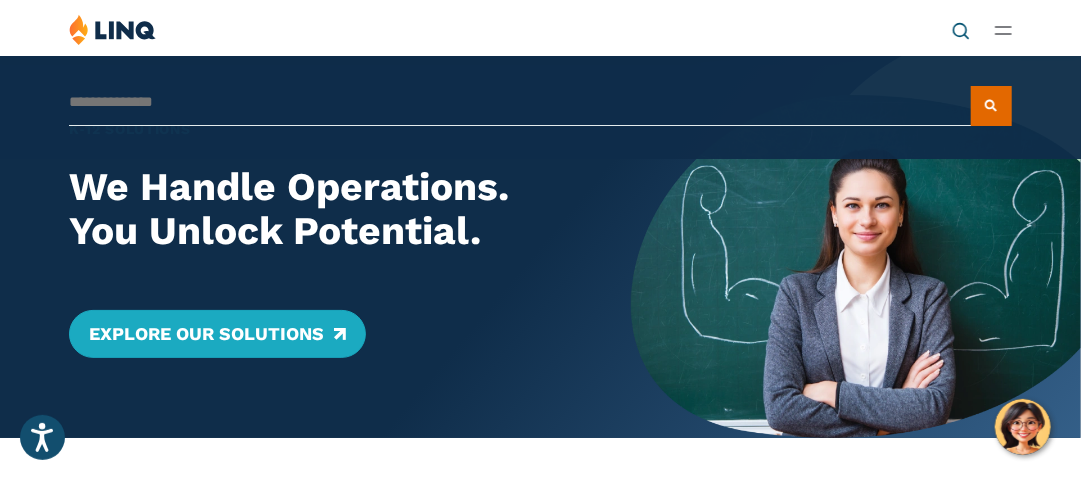 click on "Solutions
Nutrition Overview
NEW  School Nutrition Suite
School Nutrition
State Nutrition
State S-EBT Programs
Payments Overview
Education Resource Planning (ERP) Overview
Finance & Accounting
HR & Payroll
Purchasing
Warehouse Management (WHS)
Reporting & Compliance
Forms & Workflows Overview
Solutions for... Superintendents
Technology Directors
Finance & Business Operations Leaders
Human Resources Leaders
Nutrition Leaders
State Education Agencies
Experience
Resources Resource Library
Blog
Guide
Report
Video
Infographic
Case Study
Worksheet
Webinar
Toolkit
Other
Company Overview
Why LINQ?
Careers
Leadership
Events
News
Contact
Legal
Privacy Policy
Request a Demo
Support
Login
Privacy Policy
Legal" at bounding box center (540, 33) 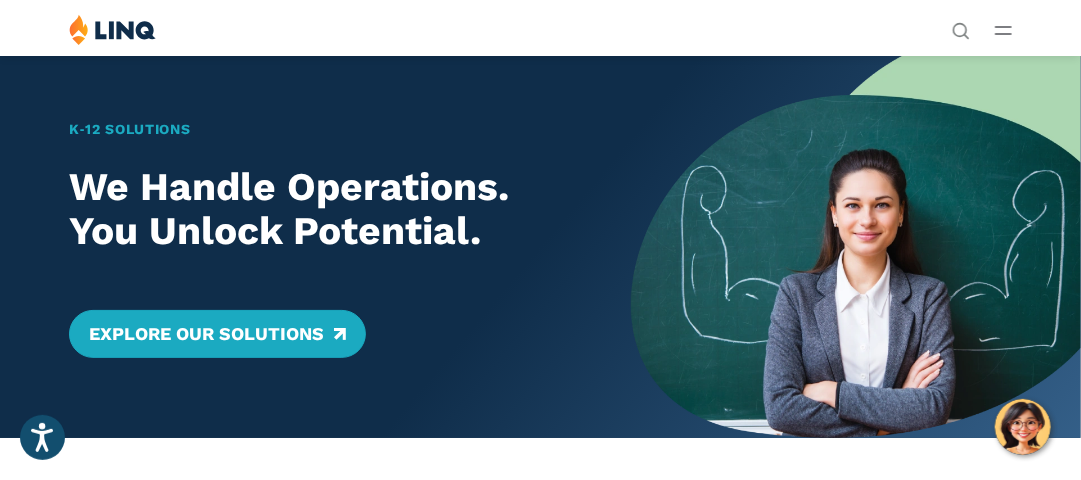 click 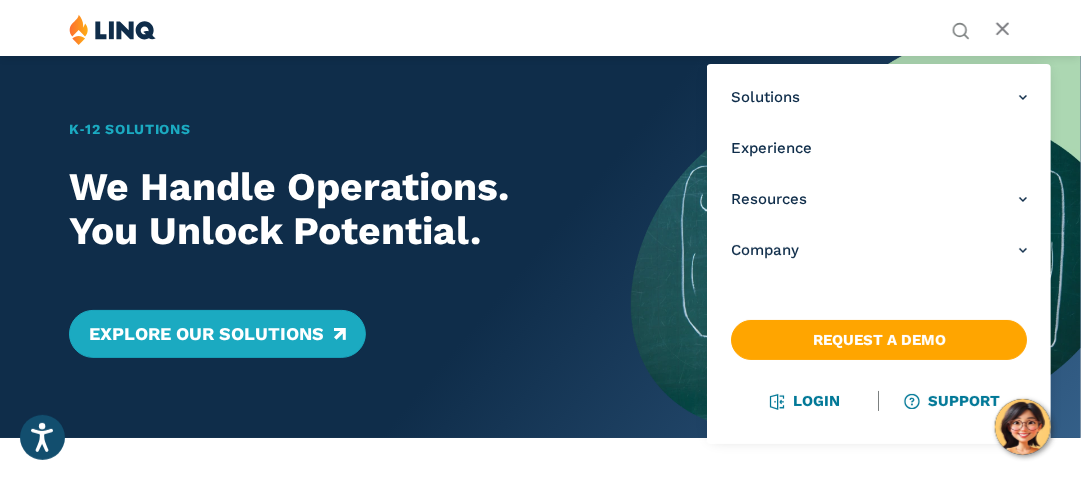 click on "Solutions
Nutrition Overview
NEW  School Nutrition Suite
School Nutrition
State Nutrition
State S-EBT Programs
Payments Overview
Education Resource Planning (ERP) Overview
Finance & Accounting
HR & Payroll
Purchasing
Warehouse Management (WHS)
Reporting & Compliance
Forms & Workflows Overview
Solutions for... Superintendents
Technology Directors
Finance & Business Operations Leaders
Human Resources Leaders
Nutrition Leaders
State Education Agencies
Experience
Resources Resource Library
Blog
Guide
Report
Video
Infographic
Case Study
Worksheet
Webinar
Toolkit
Other
Company Overview
Why LINQ?
Careers
Leadership
Events
News
Contact
Legal
Privacy Policy
Request a Demo
Support
Login
Privacy Policy
Legal" at bounding box center (540, 33) 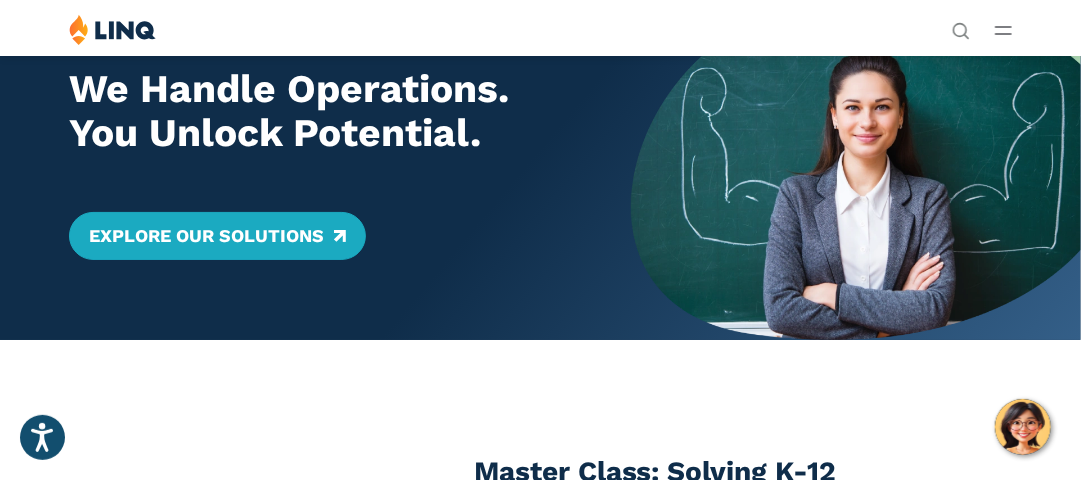 scroll, scrollTop: 0, scrollLeft: 0, axis: both 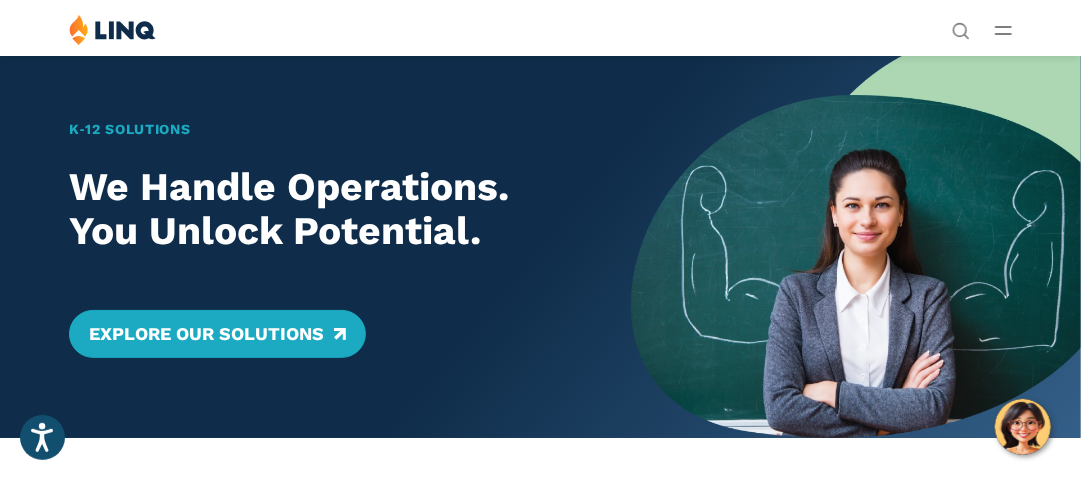 click 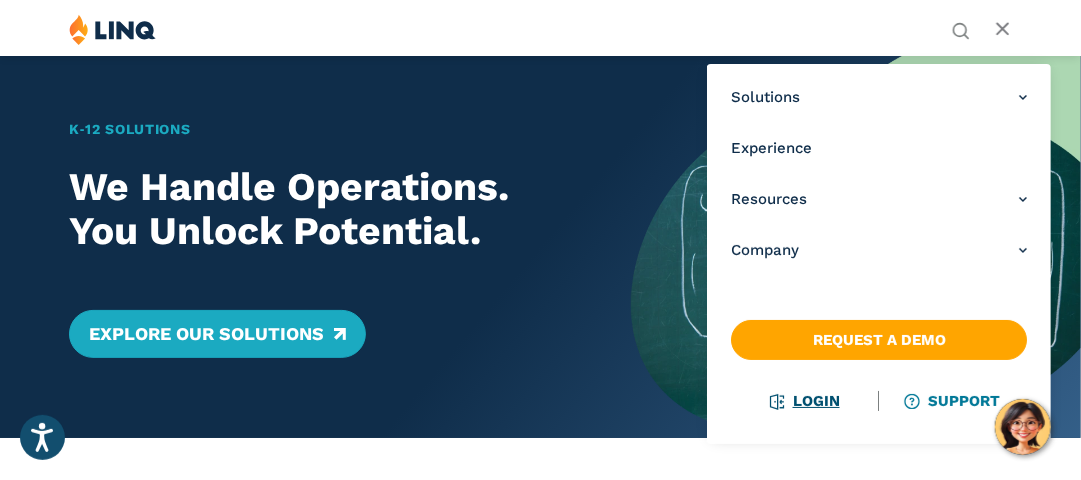 click on "Login" at bounding box center (804, 401) 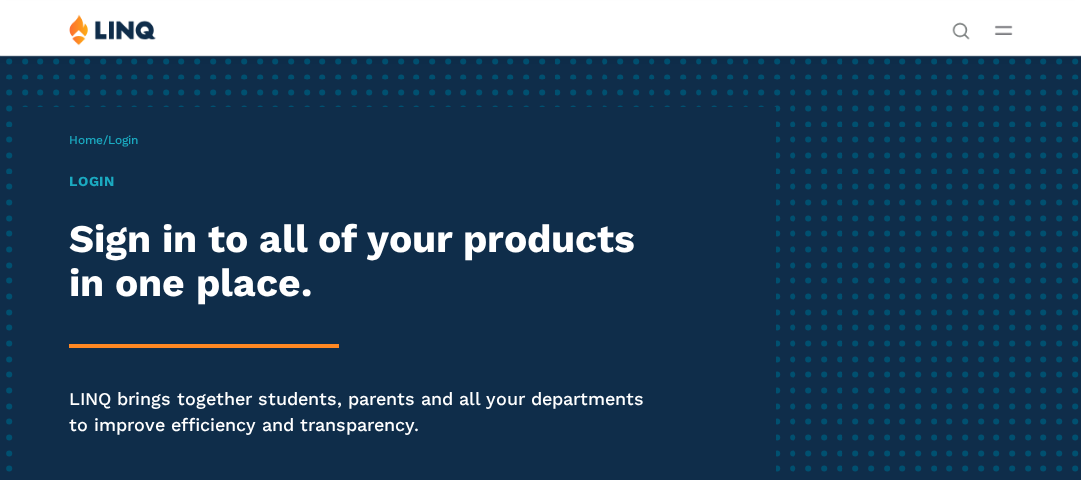 scroll, scrollTop: 0, scrollLeft: 0, axis: both 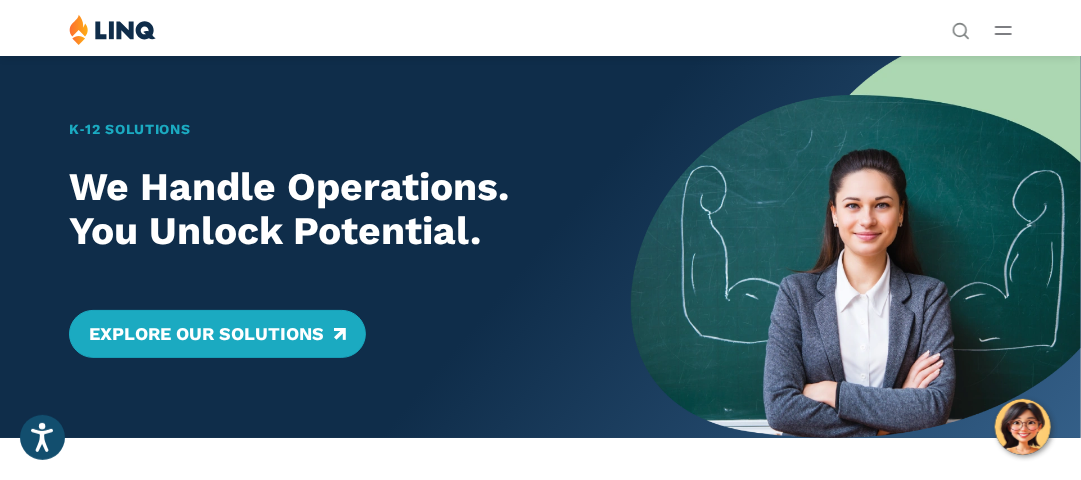 click 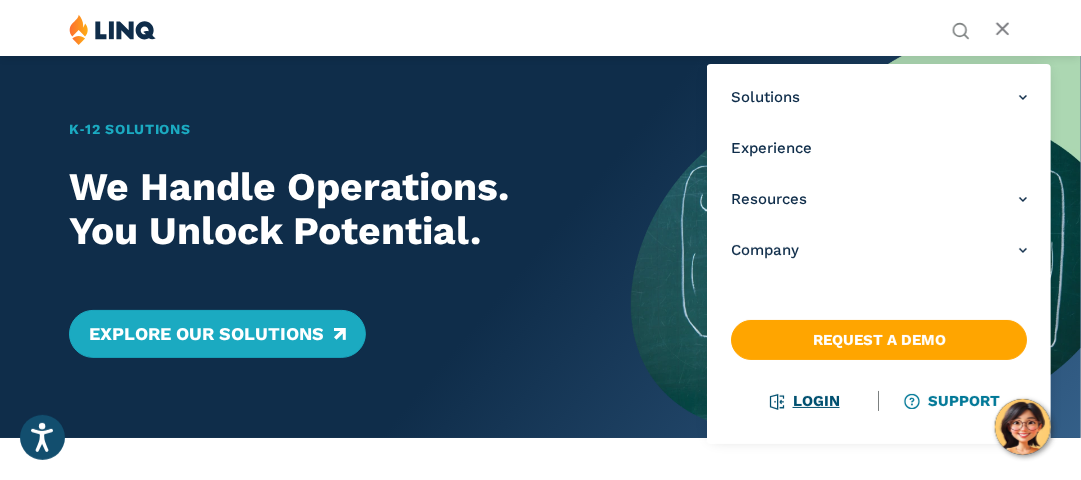click on "Login" at bounding box center [804, 401] 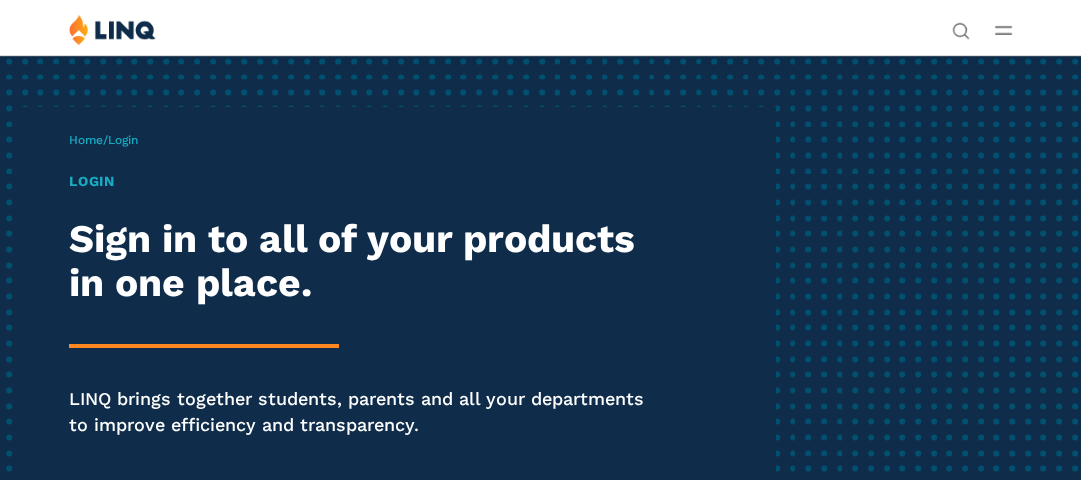 scroll, scrollTop: 0, scrollLeft: 0, axis: both 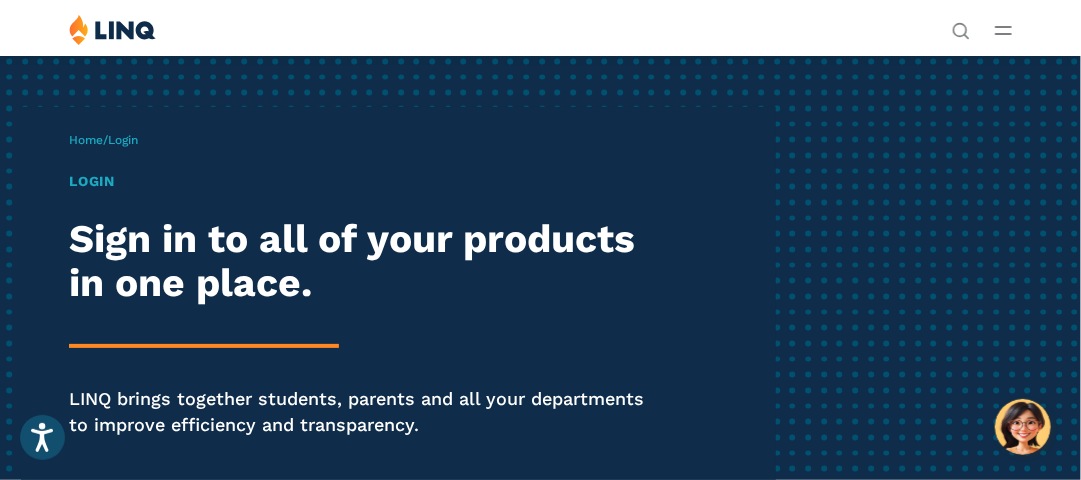 click on "Login" at bounding box center (366, 181) 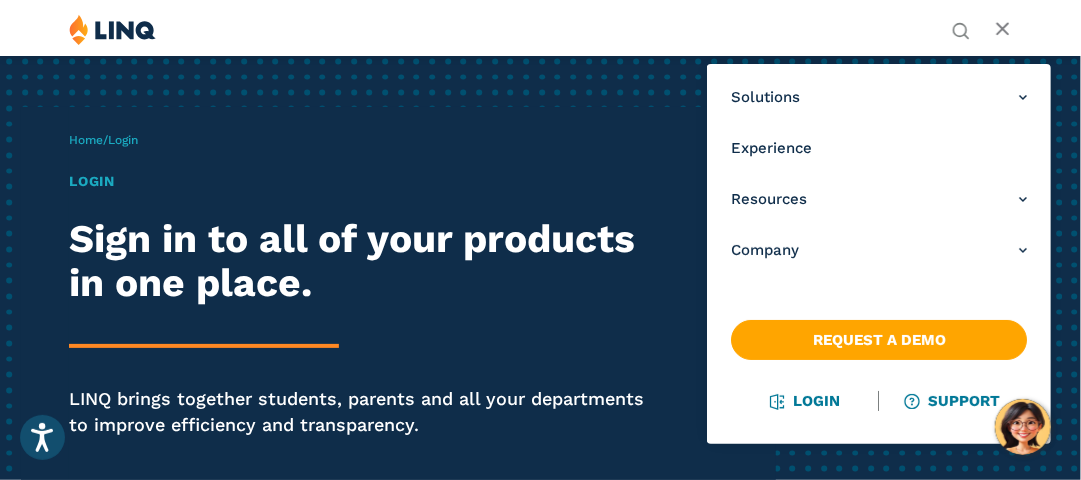 drag, startPoint x: 564, startPoint y: 165, endPoint x: 532, endPoint y: 138, distance: 41.868843 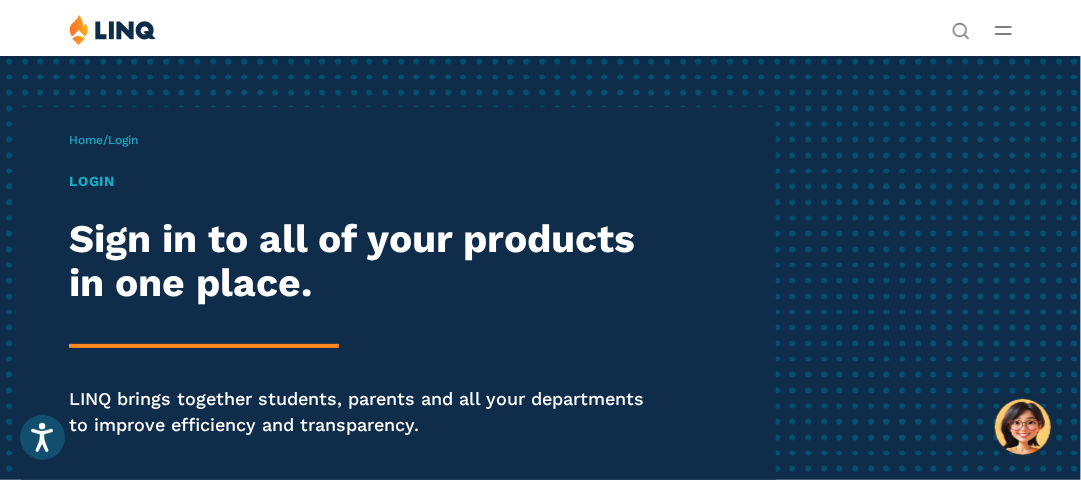 click at bounding box center (112, 29) 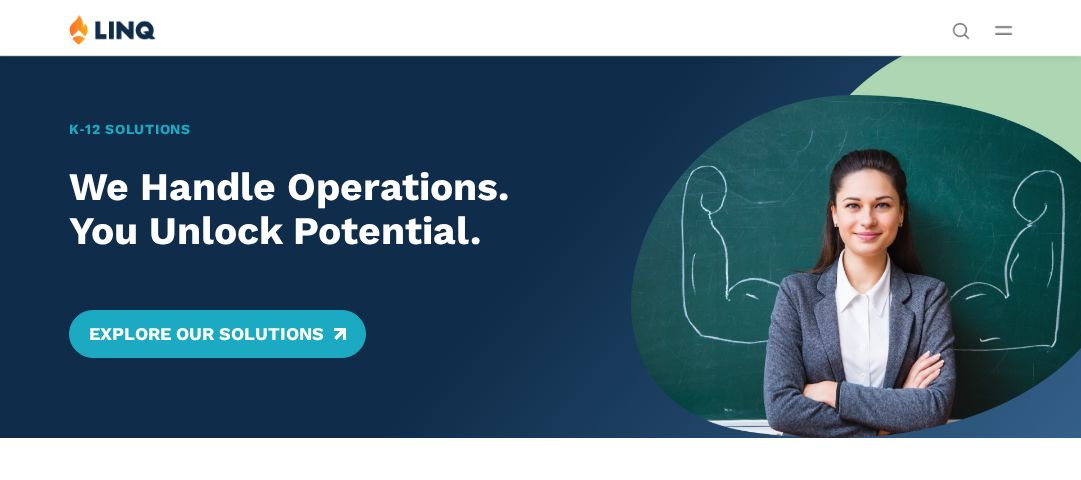 scroll, scrollTop: 0, scrollLeft: 0, axis: both 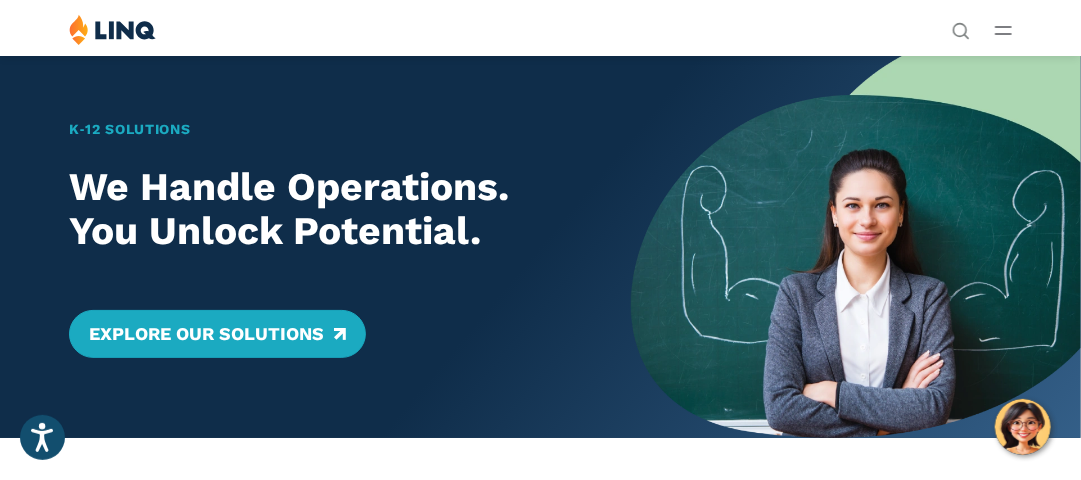 click 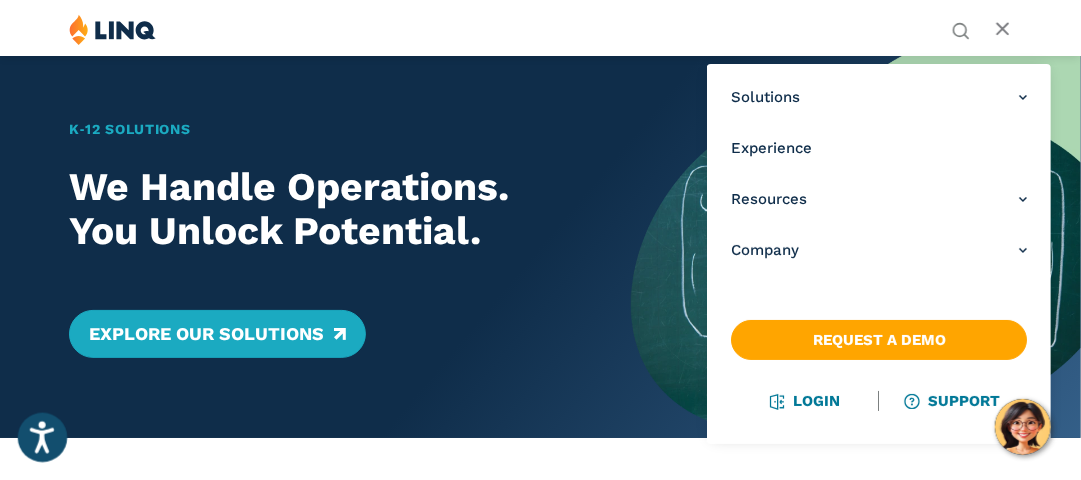 click 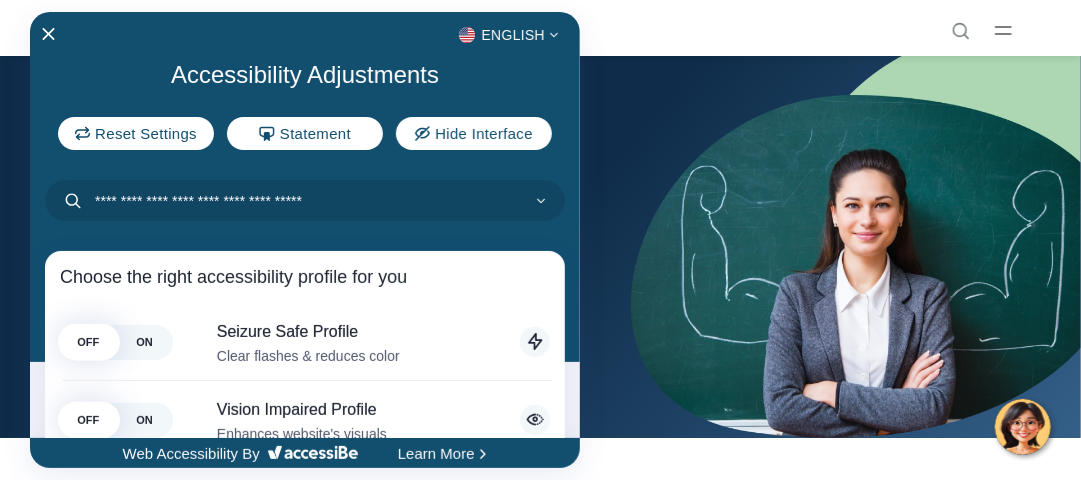 click at bounding box center [540, 240] 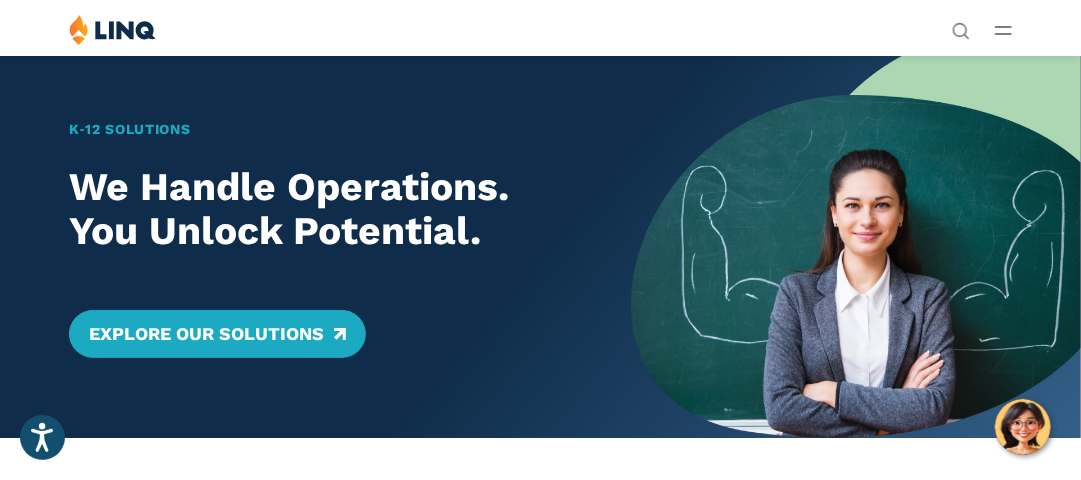 drag, startPoint x: 570, startPoint y: 382, endPoint x: 494, endPoint y: 329, distance: 92.65527 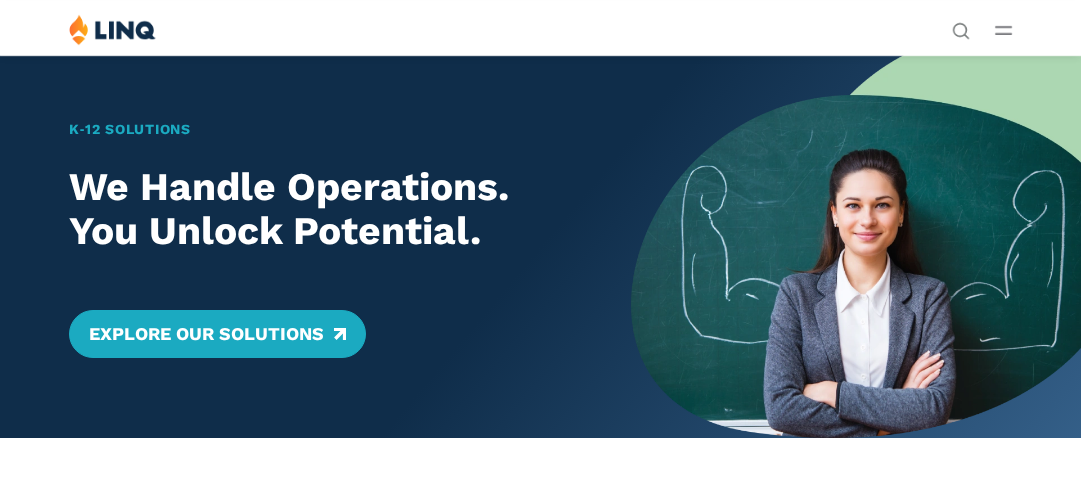 scroll, scrollTop: 0, scrollLeft: 0, axis: both 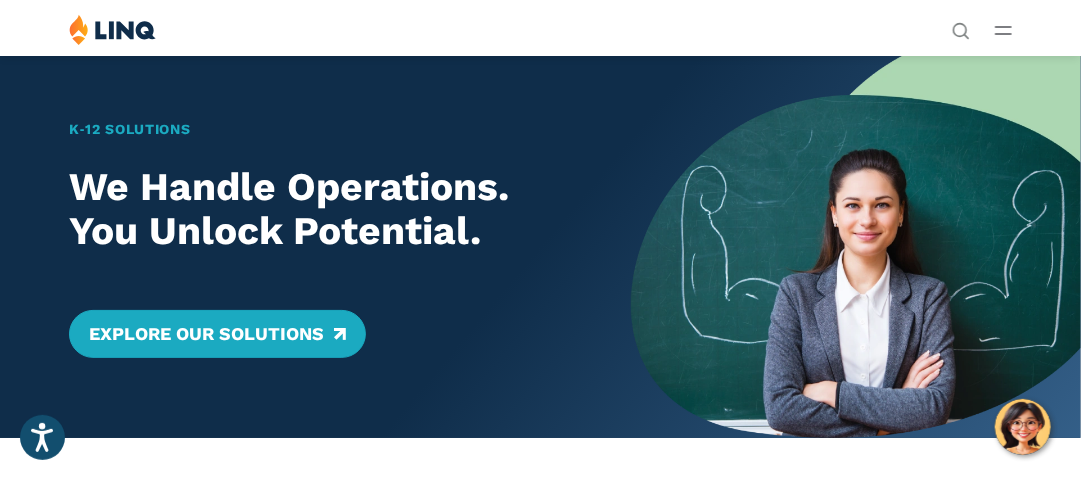 click 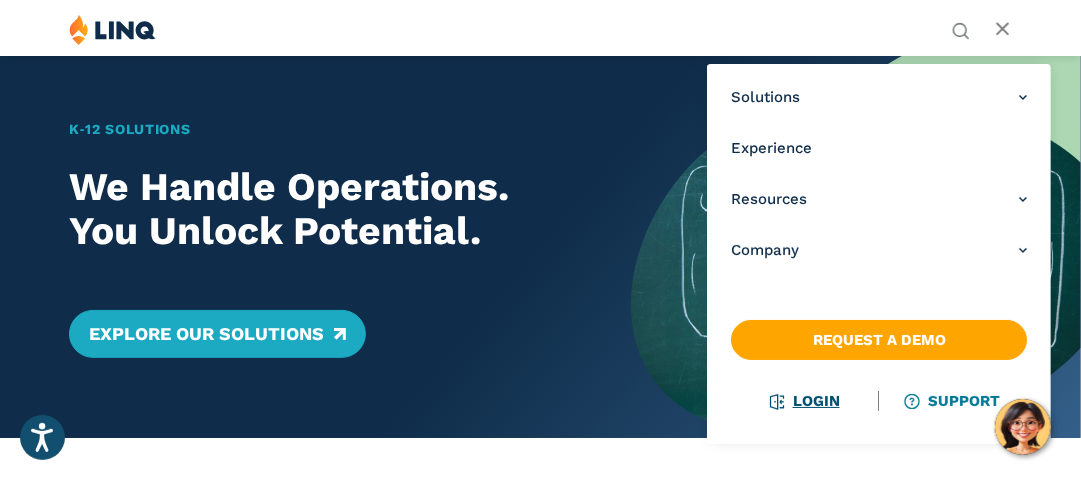 click on "Login" at bounding box center [804, 401] 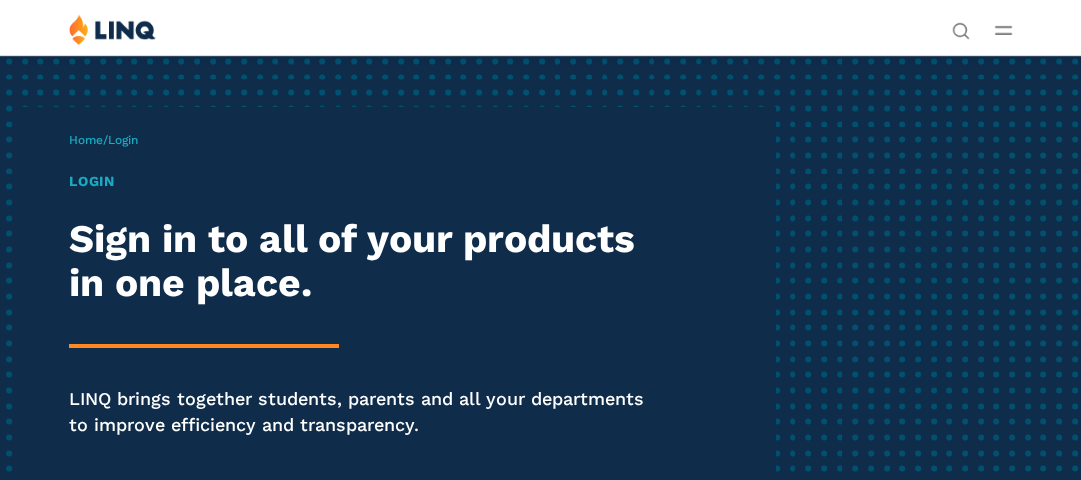 scroll, scrollTop: 0, scrollLeft: 0, axis: both 